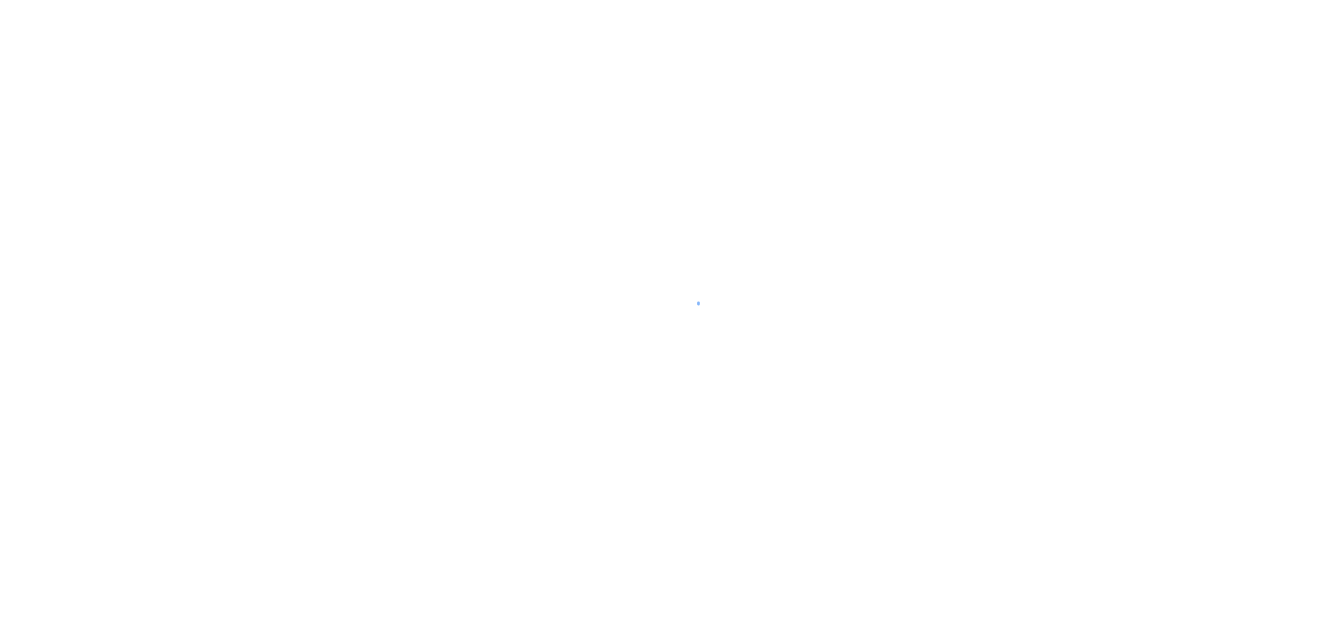 scroll, scrollTop: 0, scrollLeft: 0, axis: both 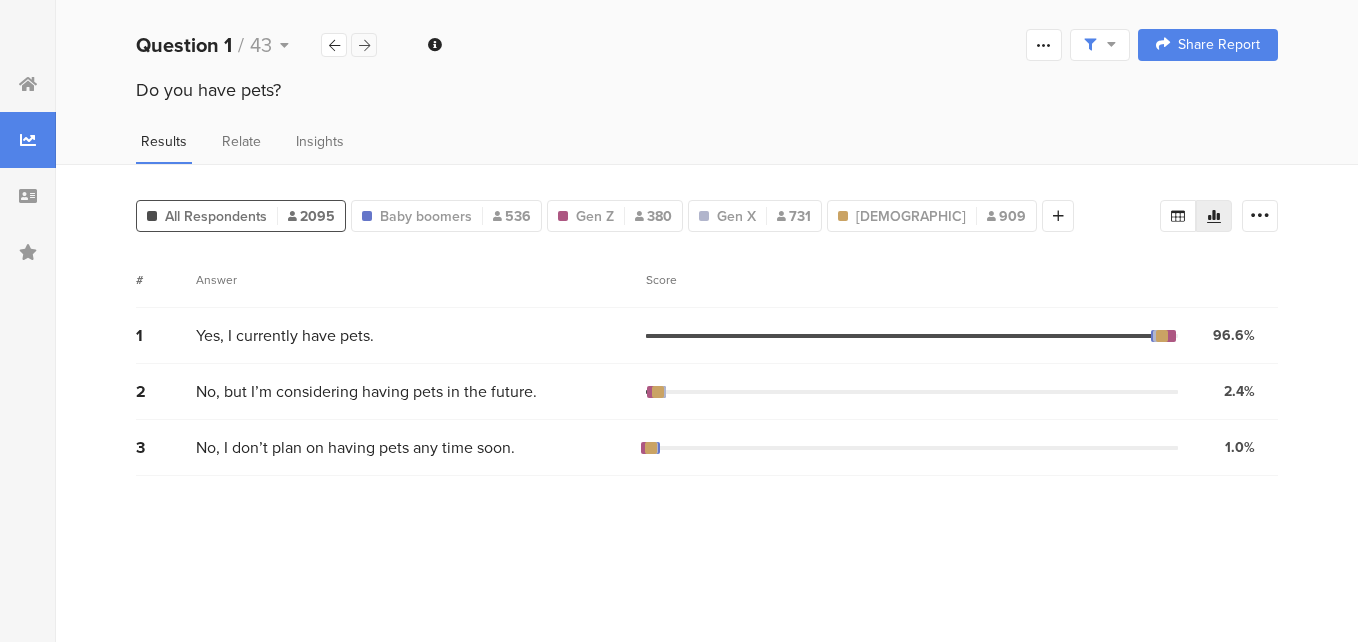 click at bounding box center (364, 45) 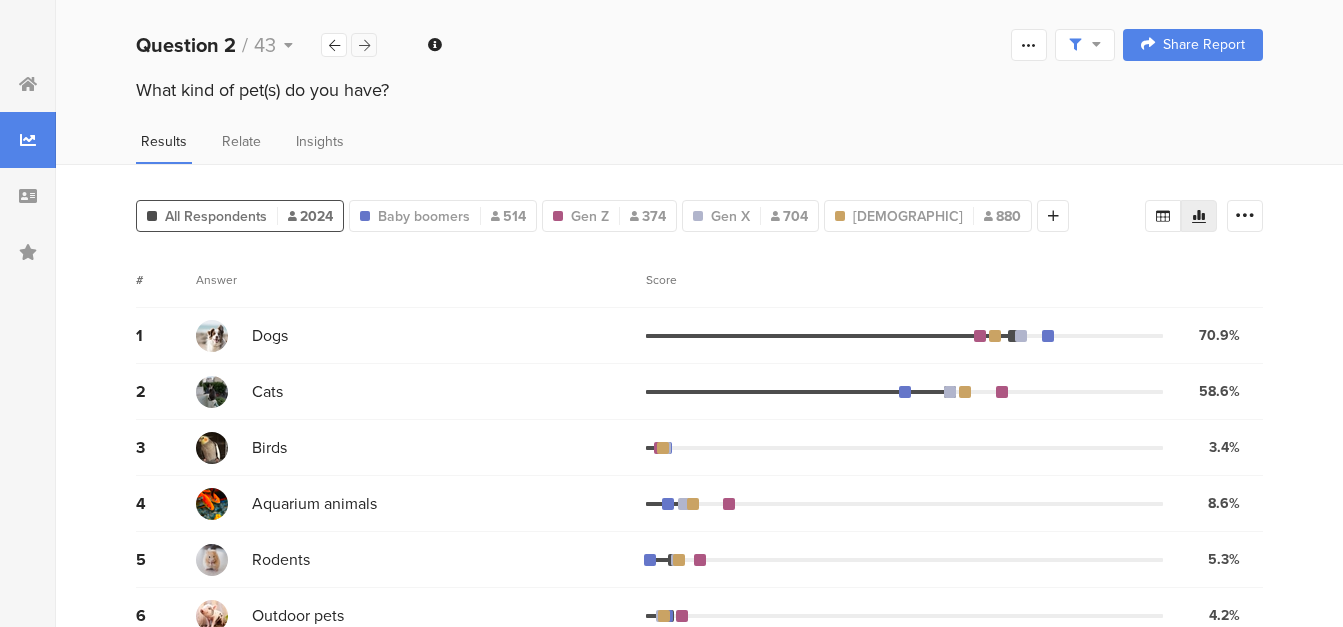 click at bounding box center (364, 45) 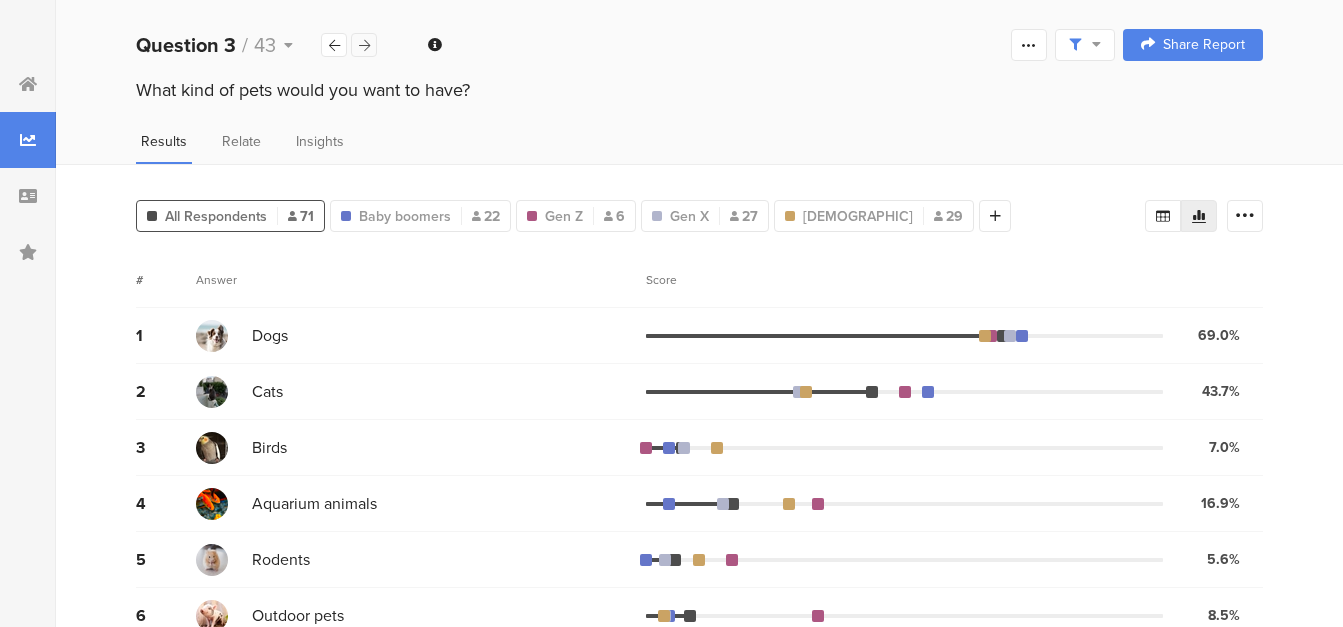 click at bounding box center (364, 45) 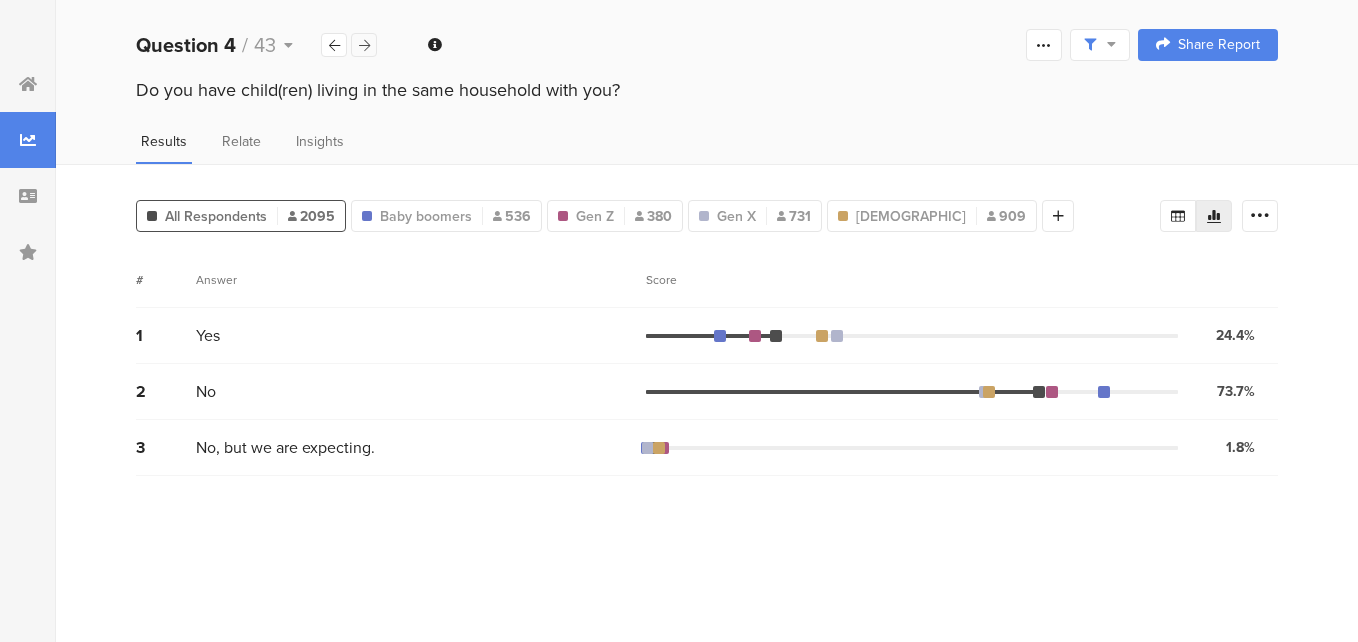 click at bounding box center (364, 45) 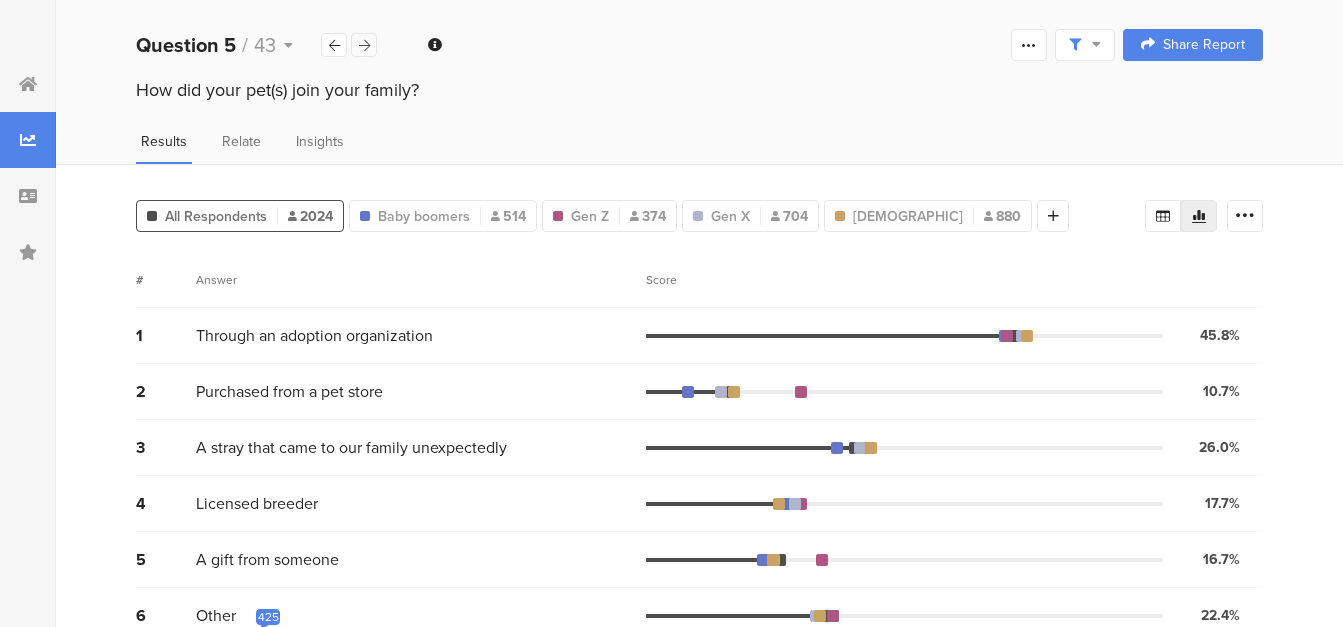 click at bounding box center (364, 45) 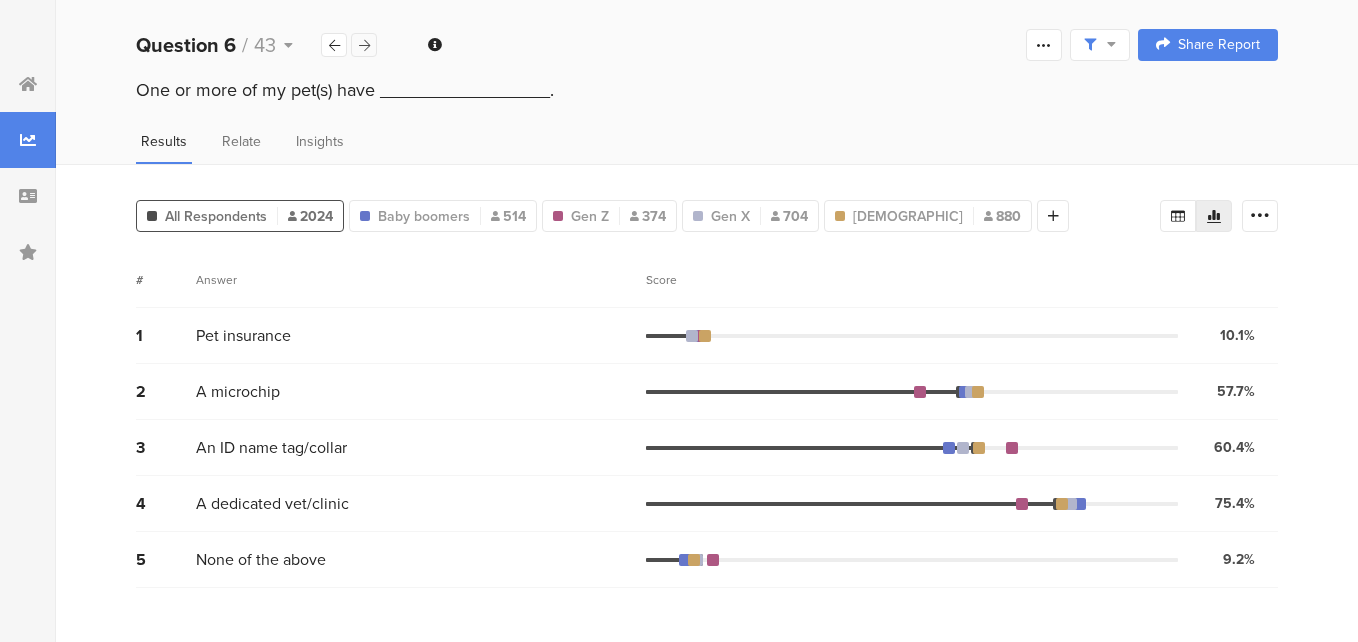 click at bounding box center (364, 45) 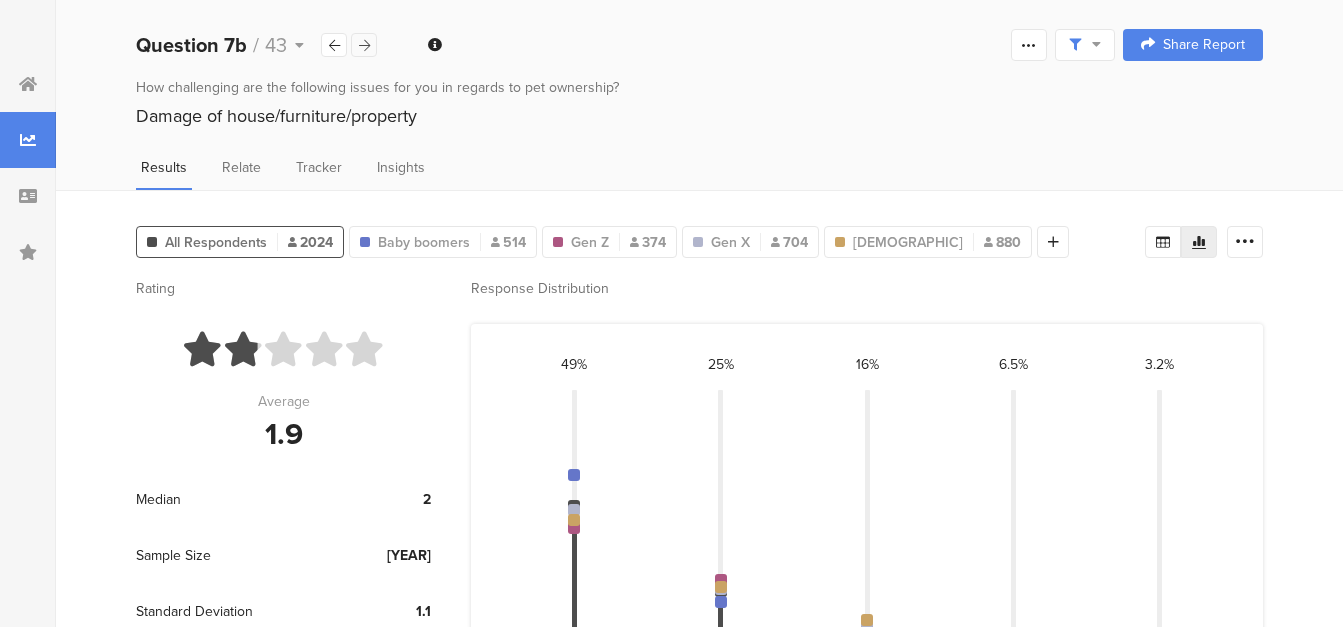 click at bounding box center [364, 45] 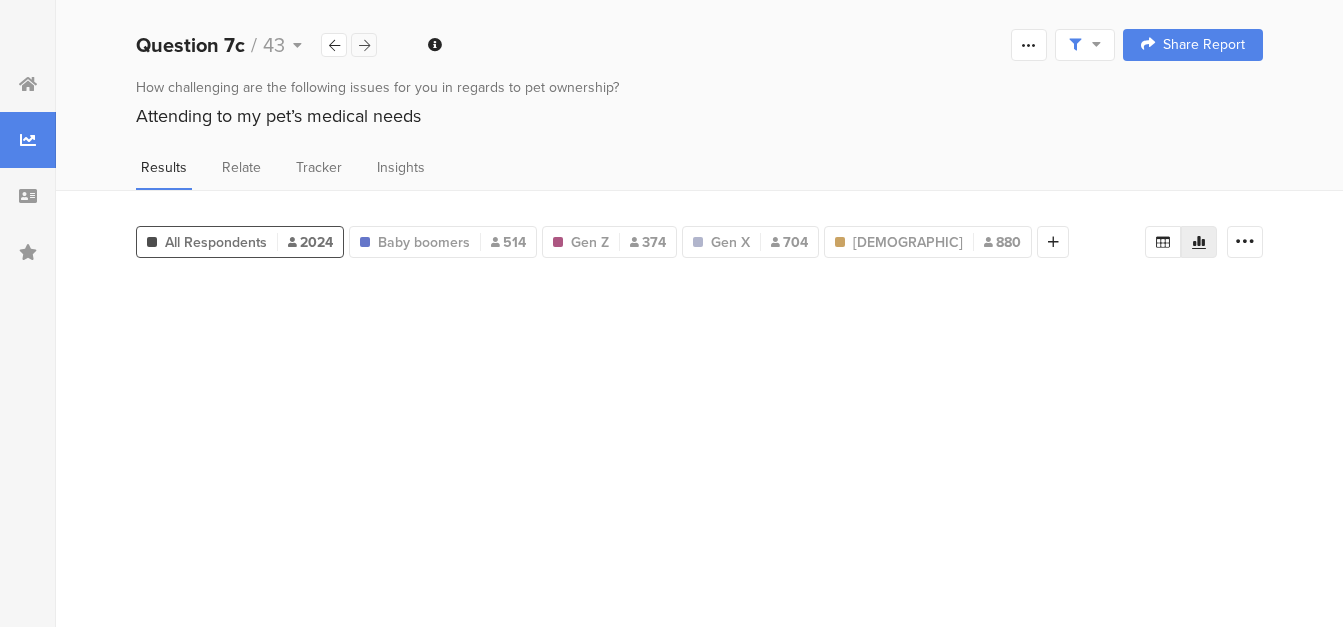 click at bounding box center [364, 45] 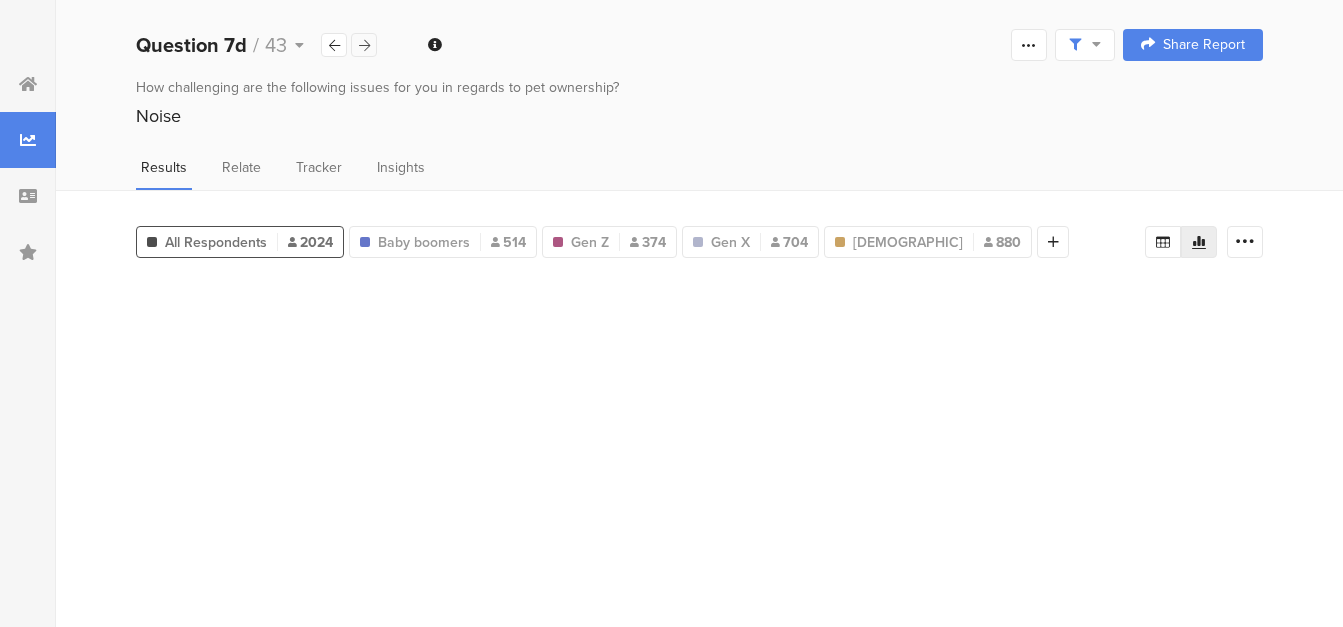 click at bounding box center [364, 45] 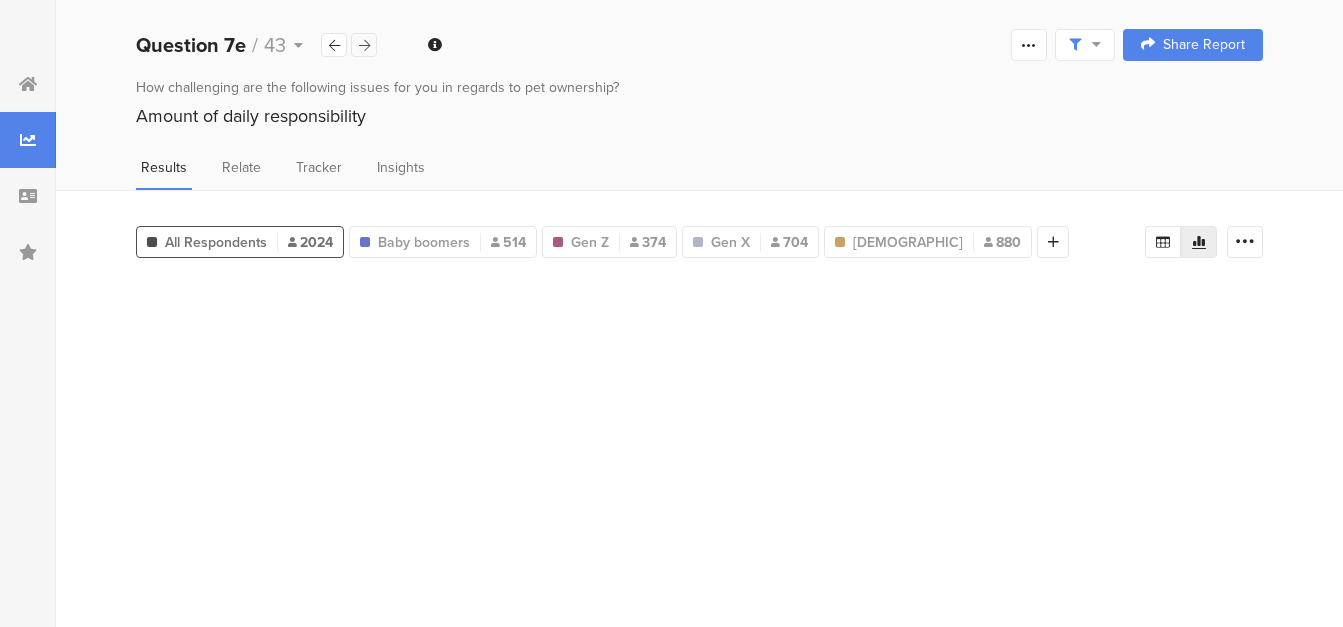 click at bounding box center [364, 45] 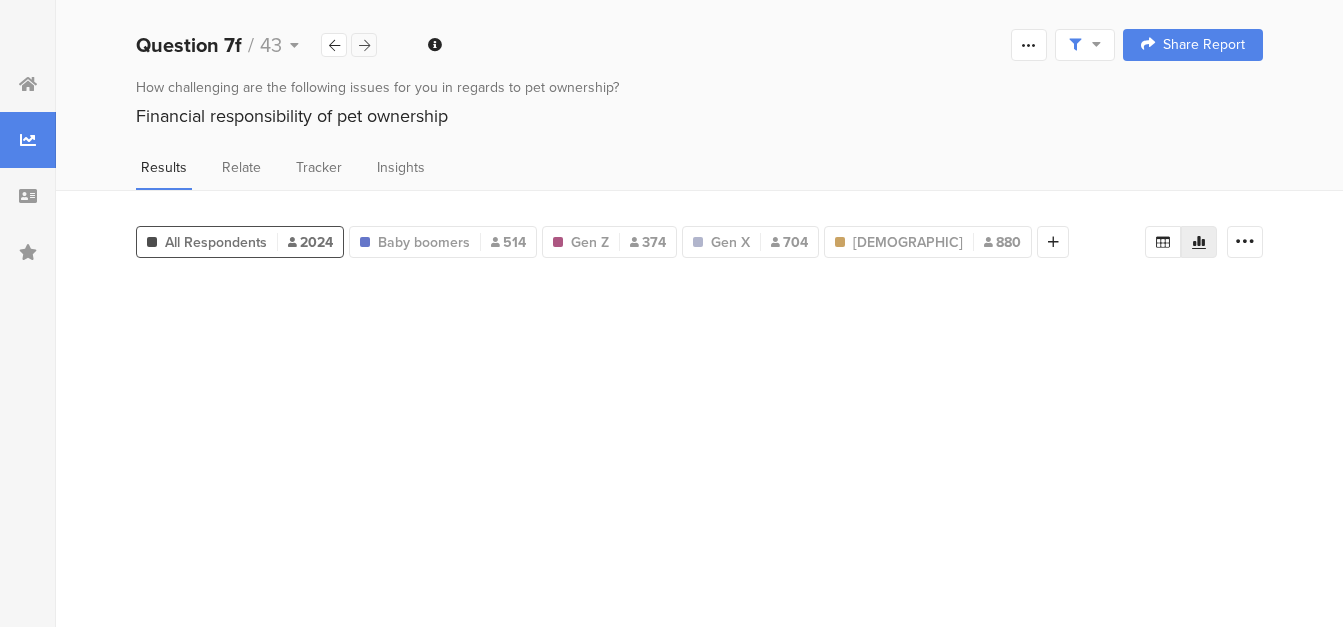 click at bounding box center [364, 45] 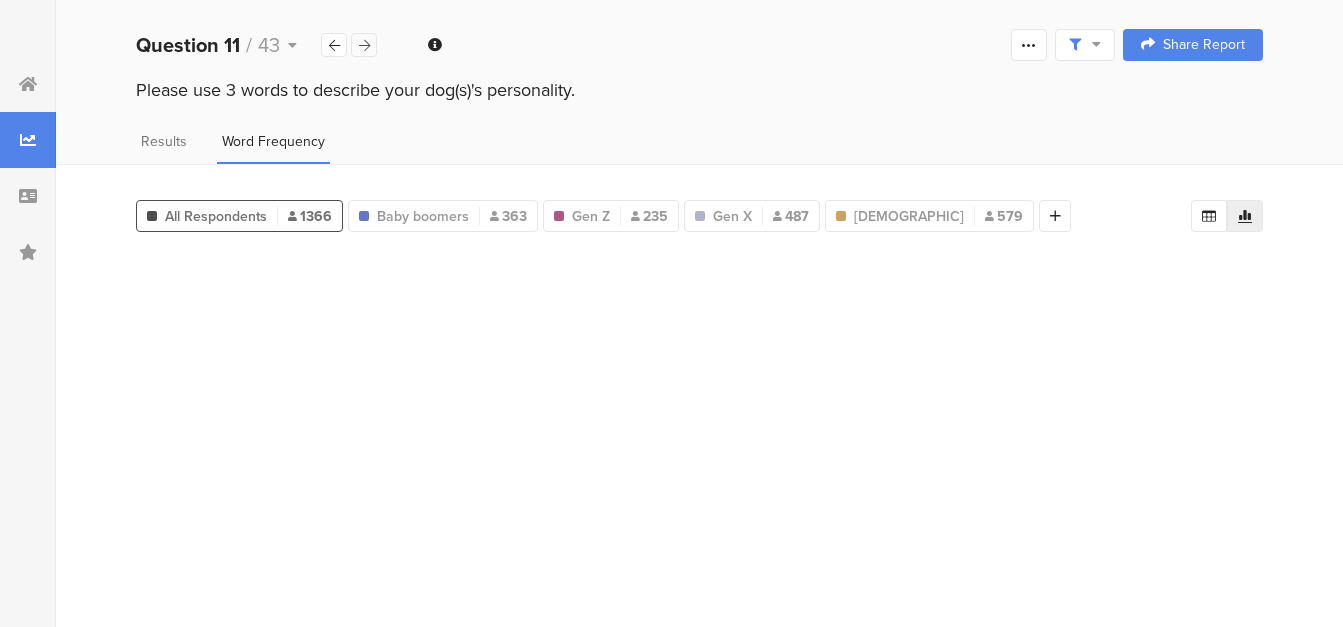 click at bounding box center [364, 45] 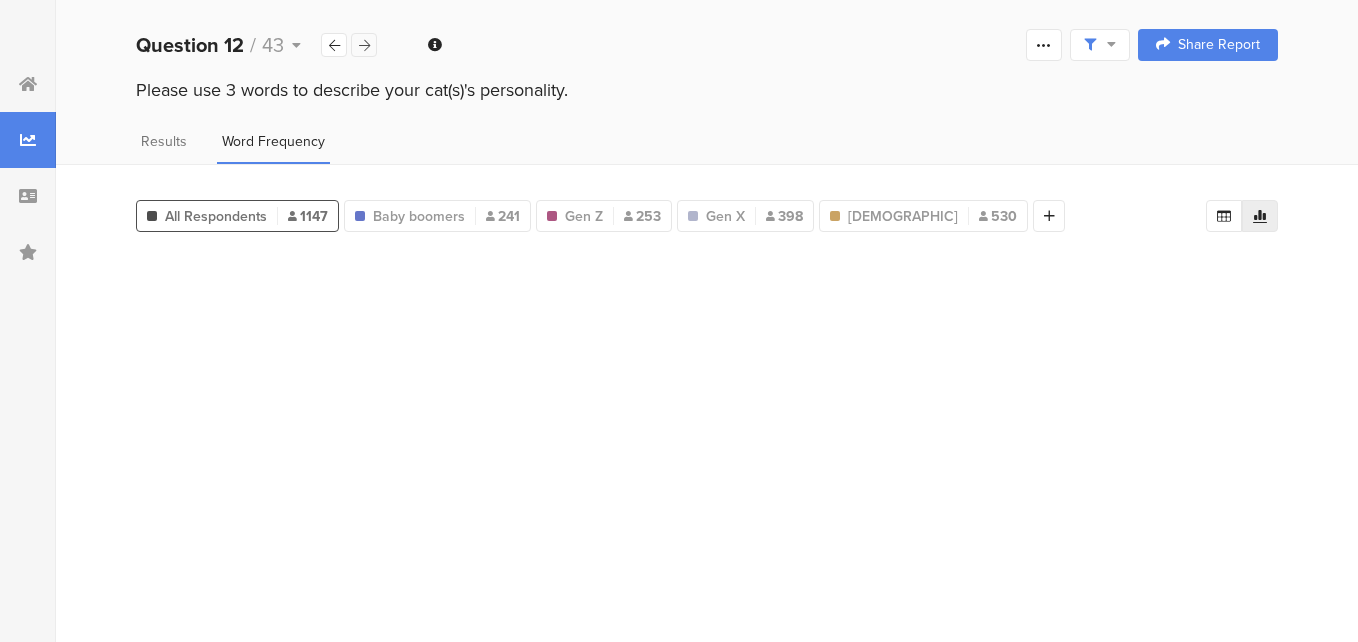 click at bounding box center (364, 45) 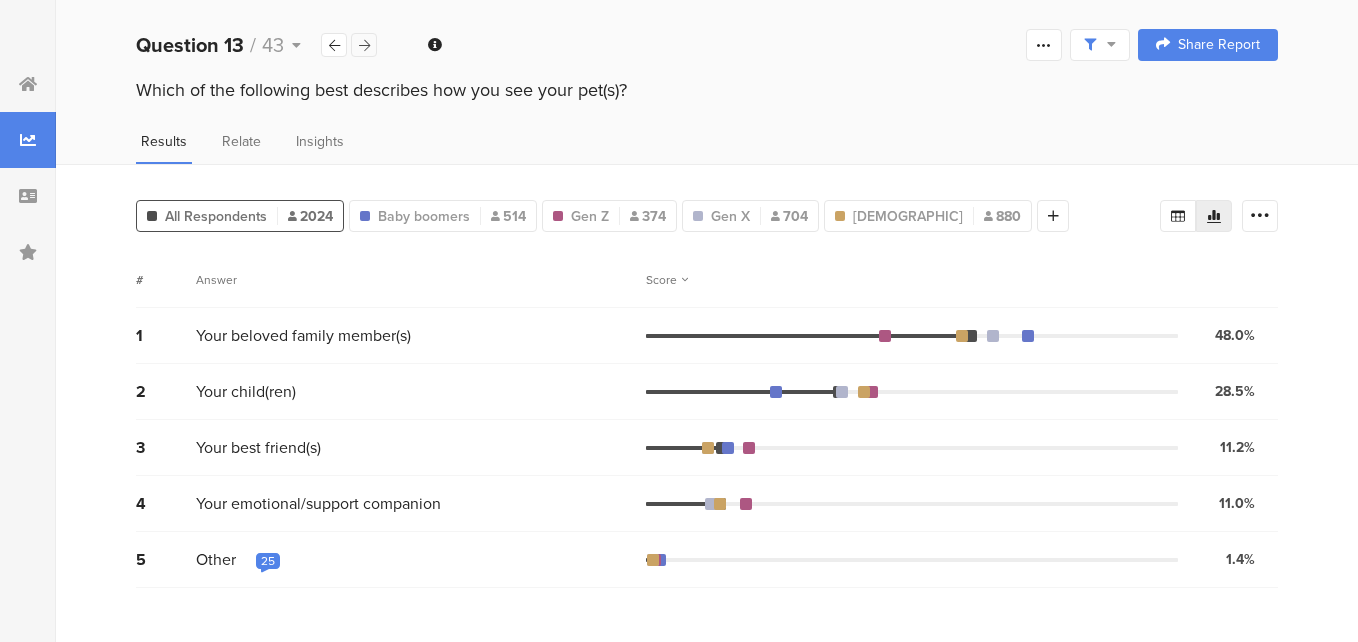 click at bounding box center (364, 45) 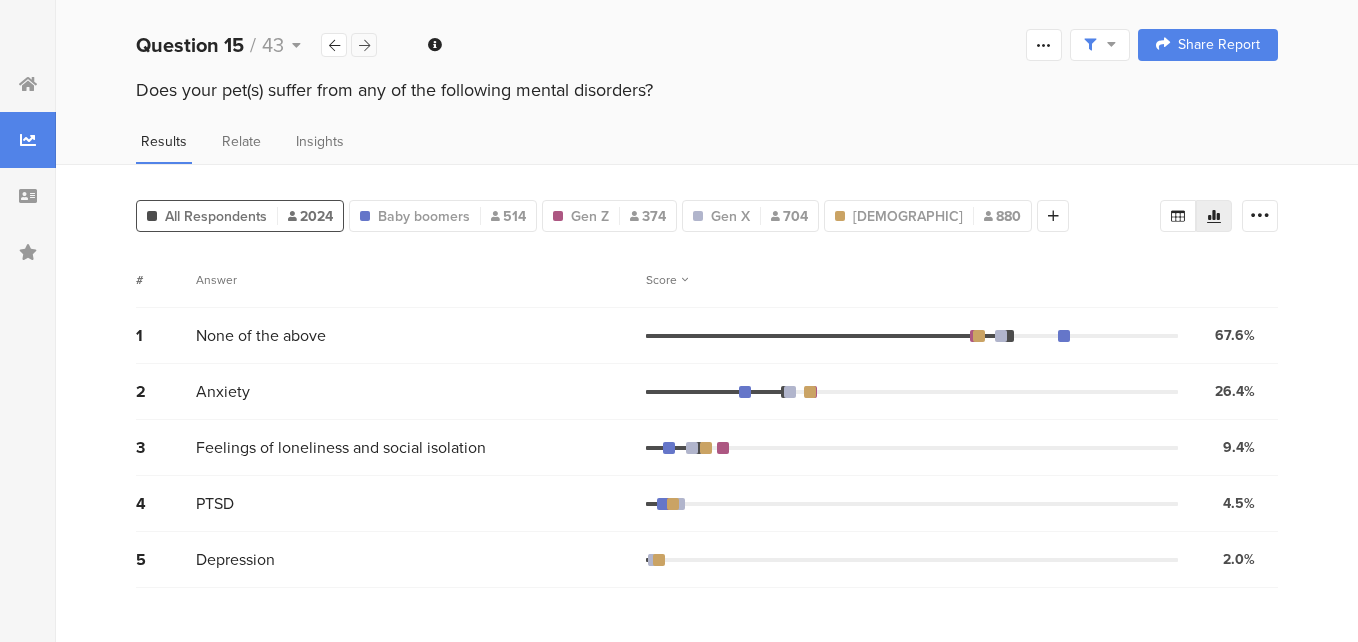 click at bounding box center [364, 45] 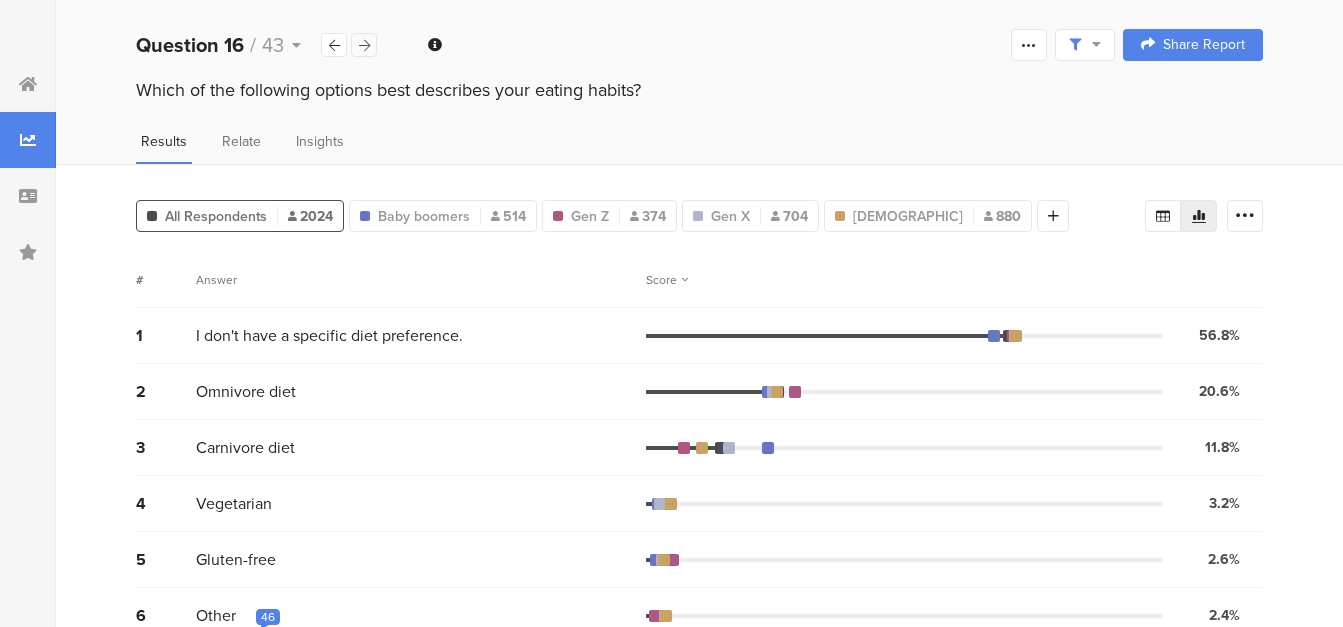 click at bounding box center (364, 45) 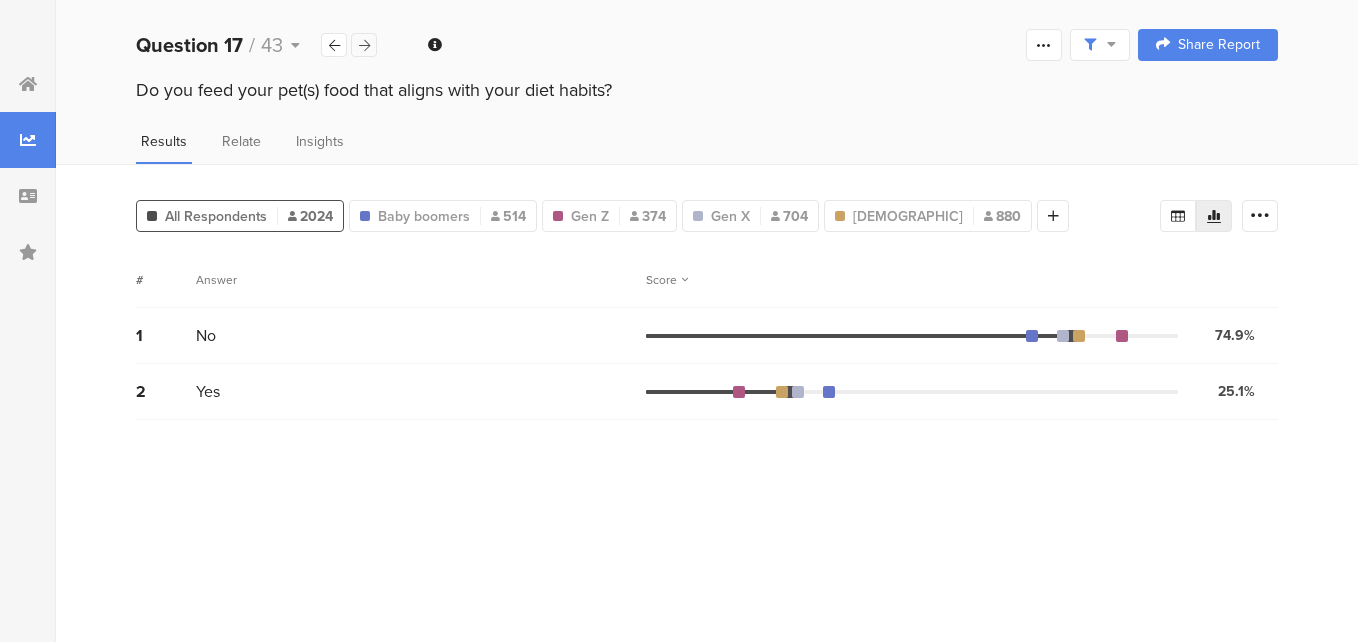 click at bounding box center [364, 45] 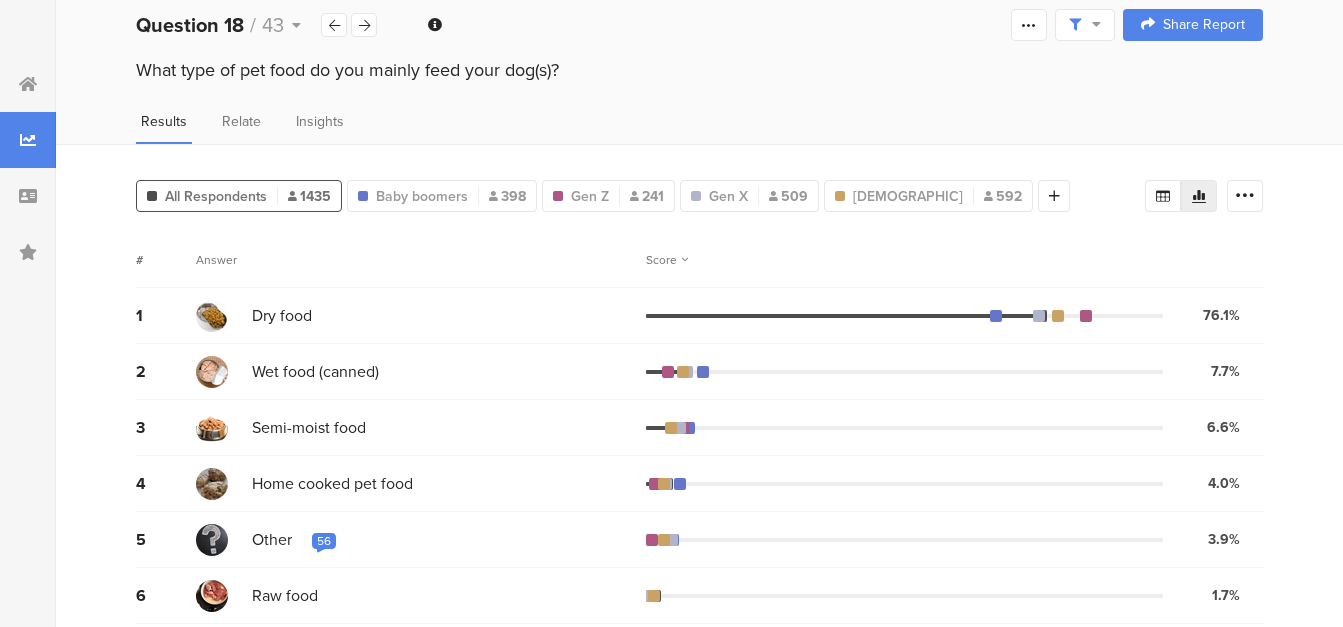 scroll, scrollTop: 8, scrollLeft: 0, axis: vertical 